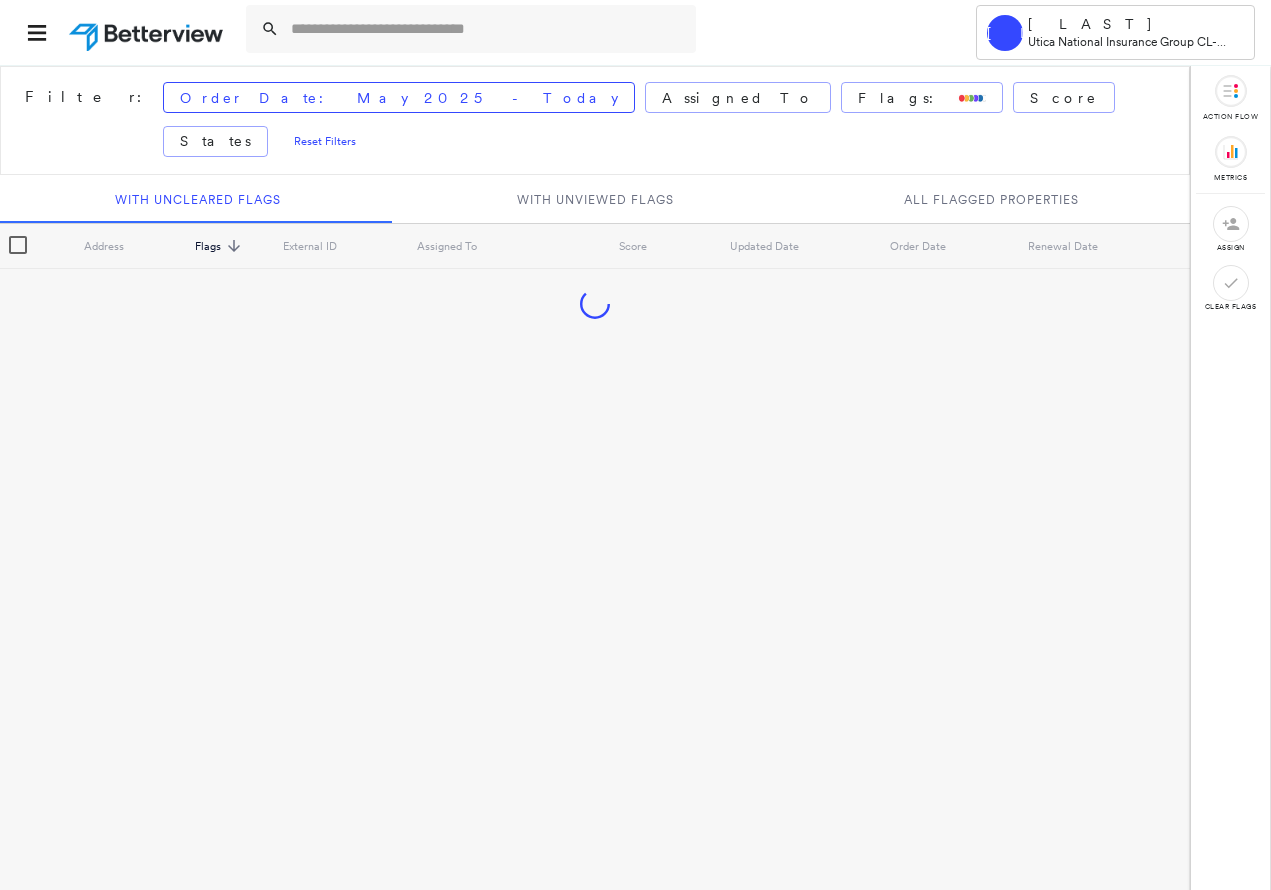 scroll, scrollTop: 0, scrollLeft: 0, axis: both 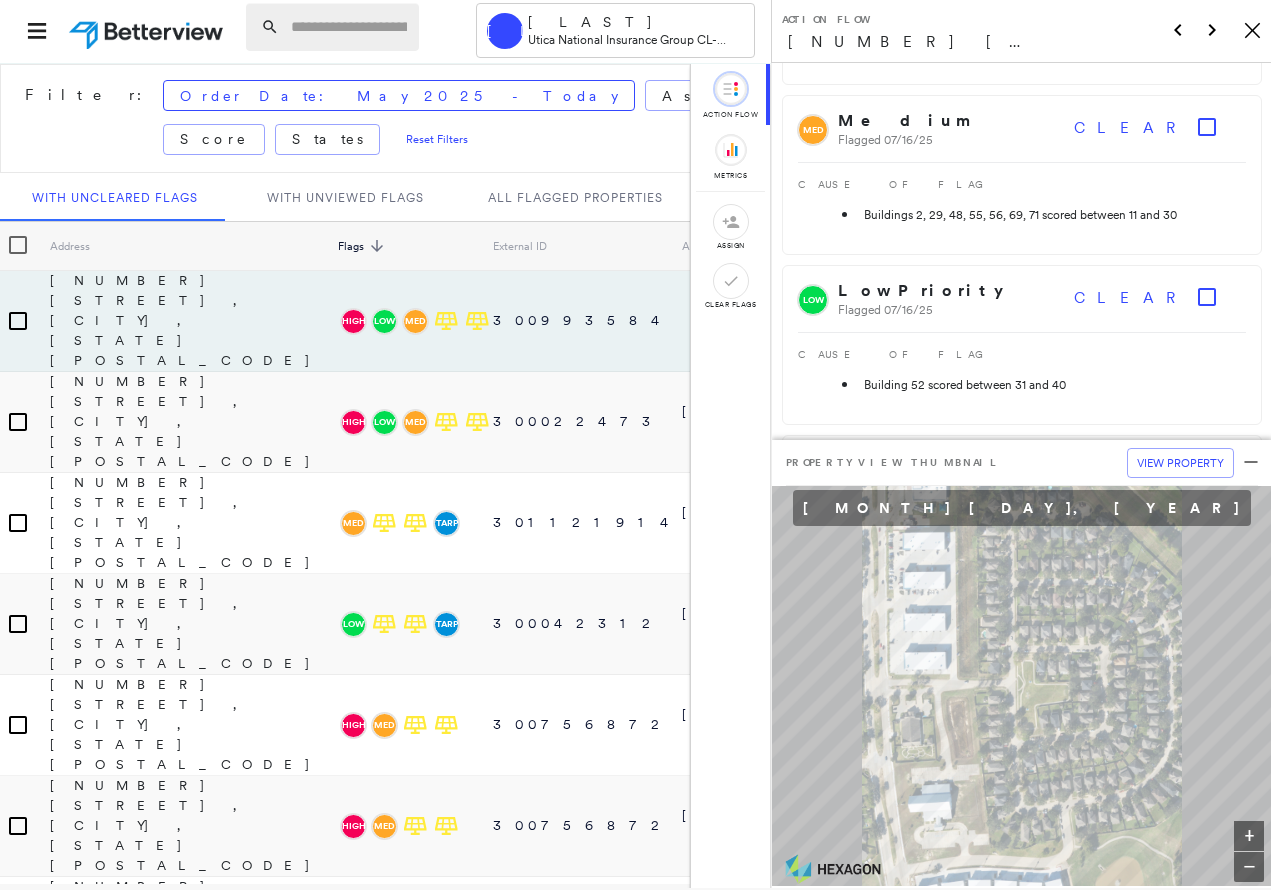 click at bounding box center (349, 27) 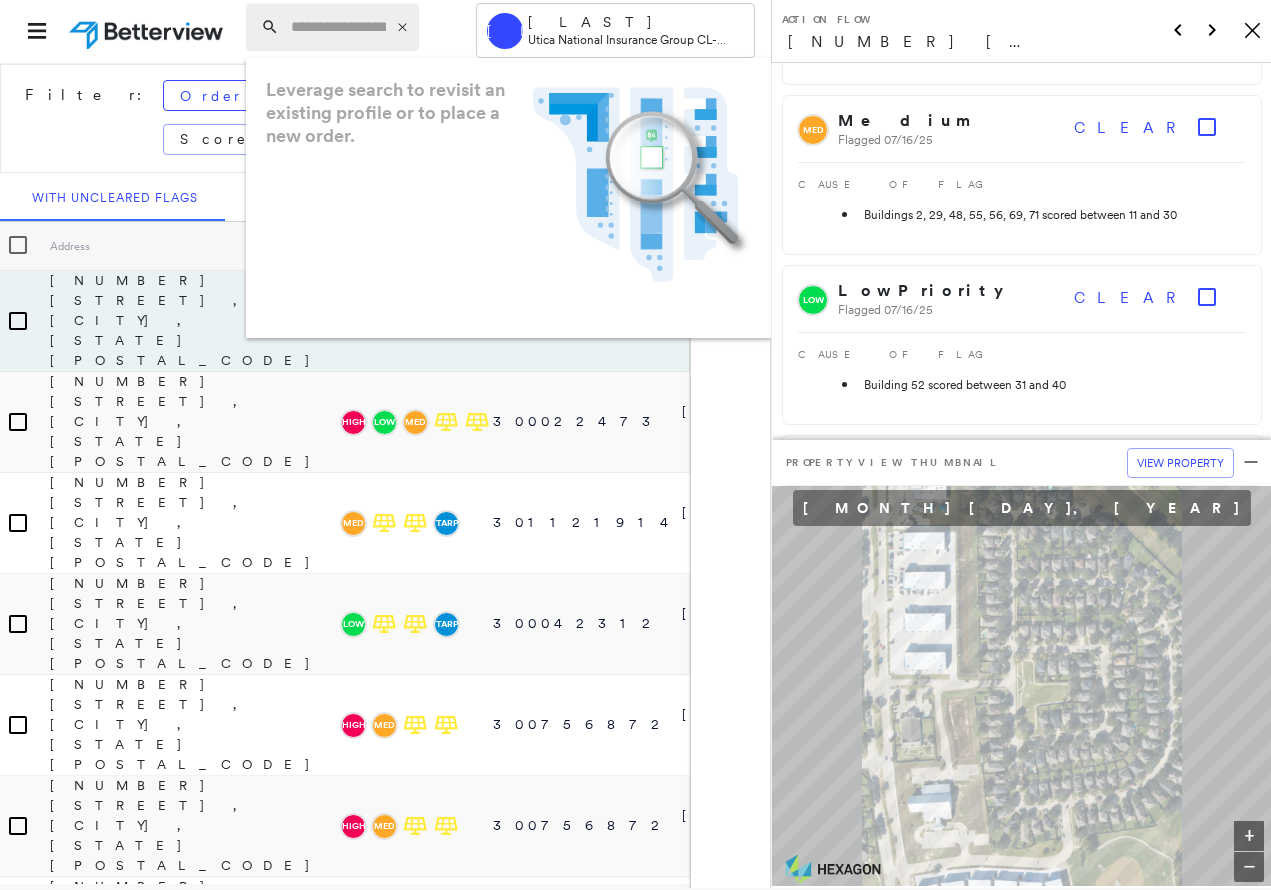 click at bounding box center (338, 27) 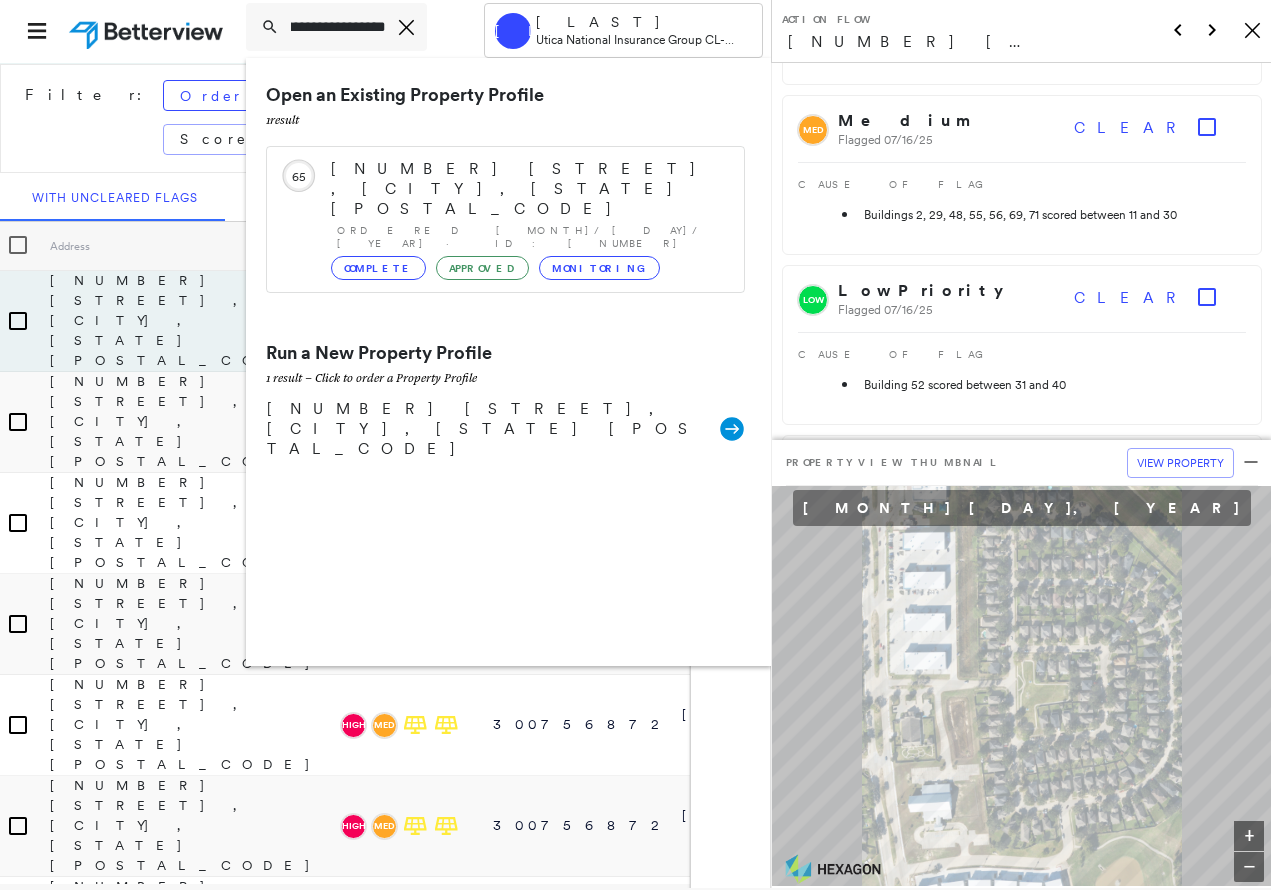 scroll, scrollTop: 0, scrollLeft: 150, axis: horizontal 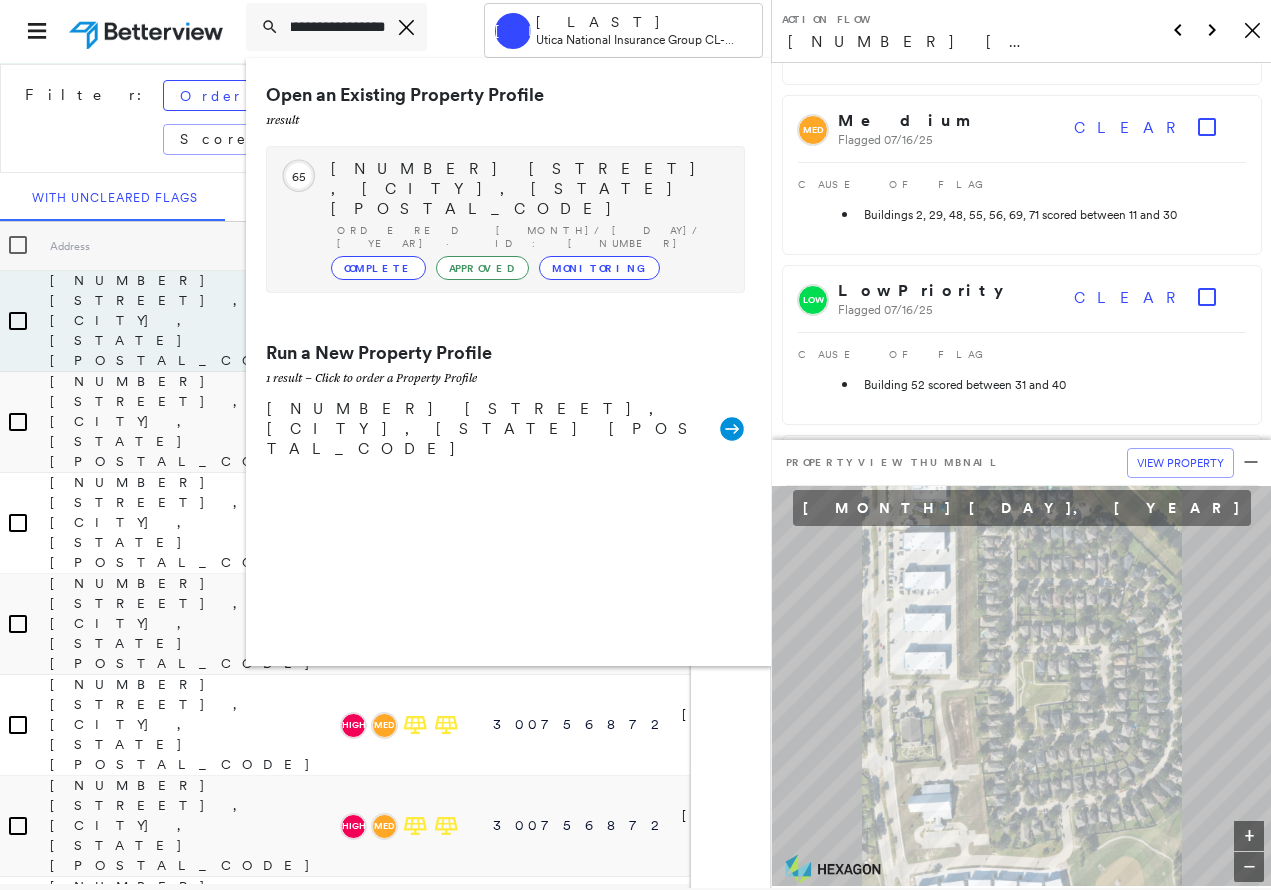 type on "**********" 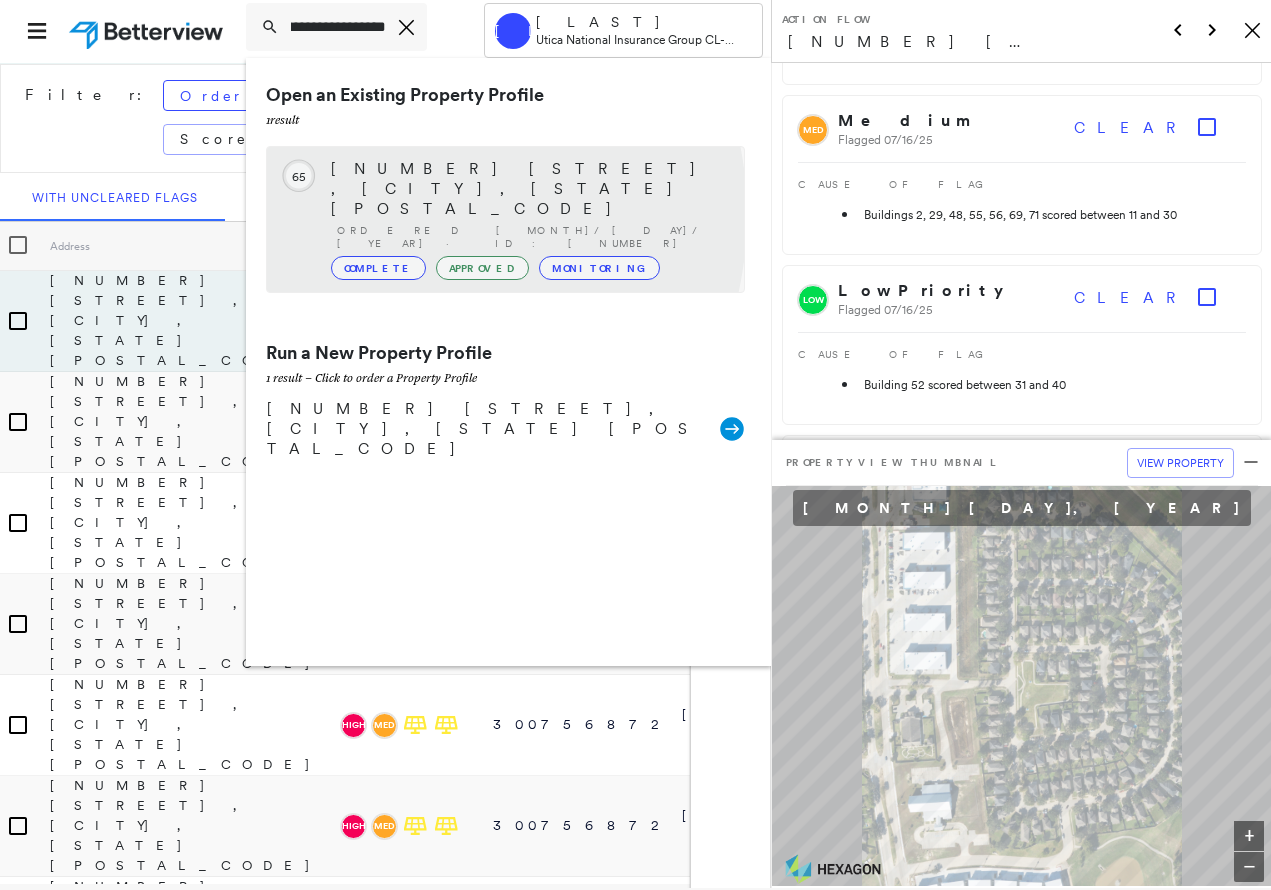 scroll, scrollTop: 0, scrollLeft: 0, axis: both 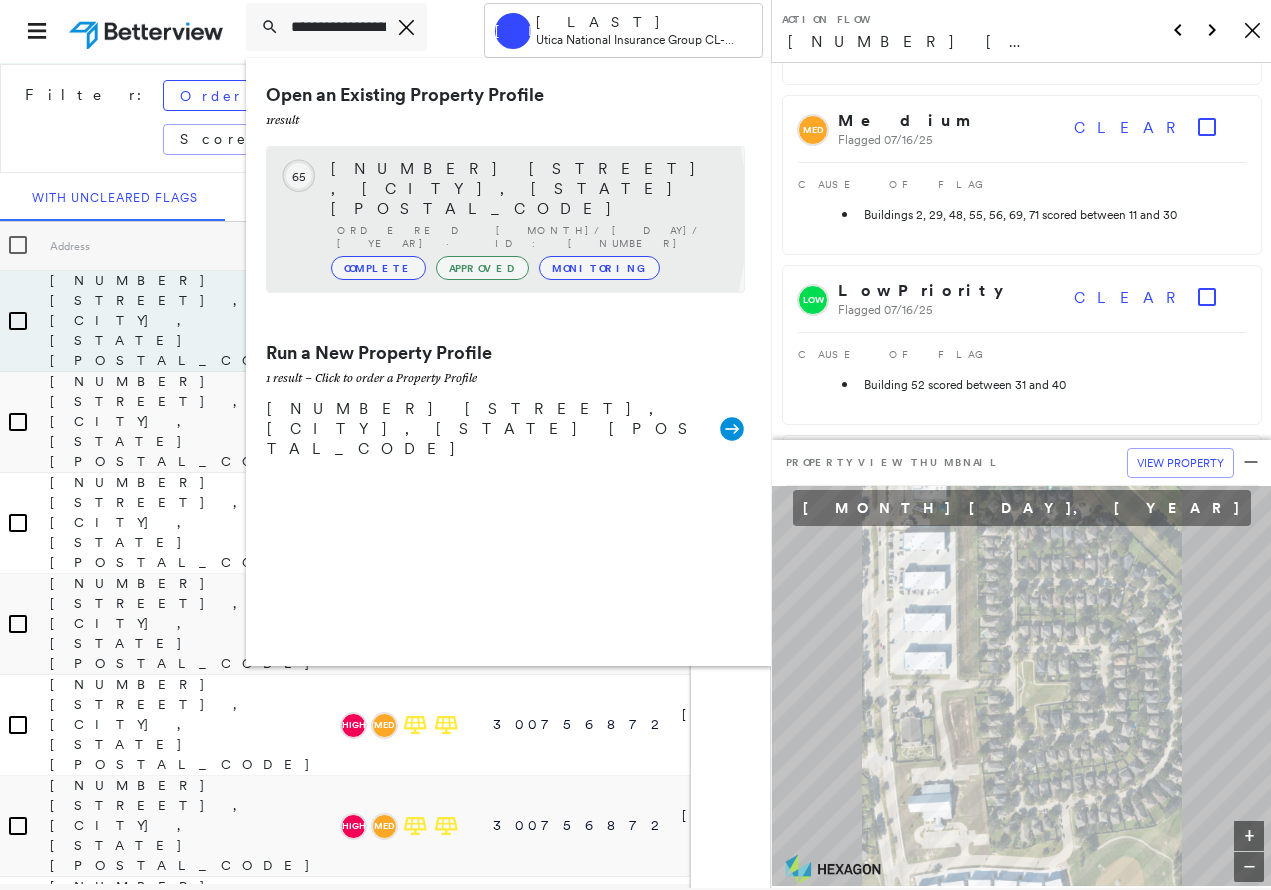 click on "Complete" at bounding box center (378, 268) 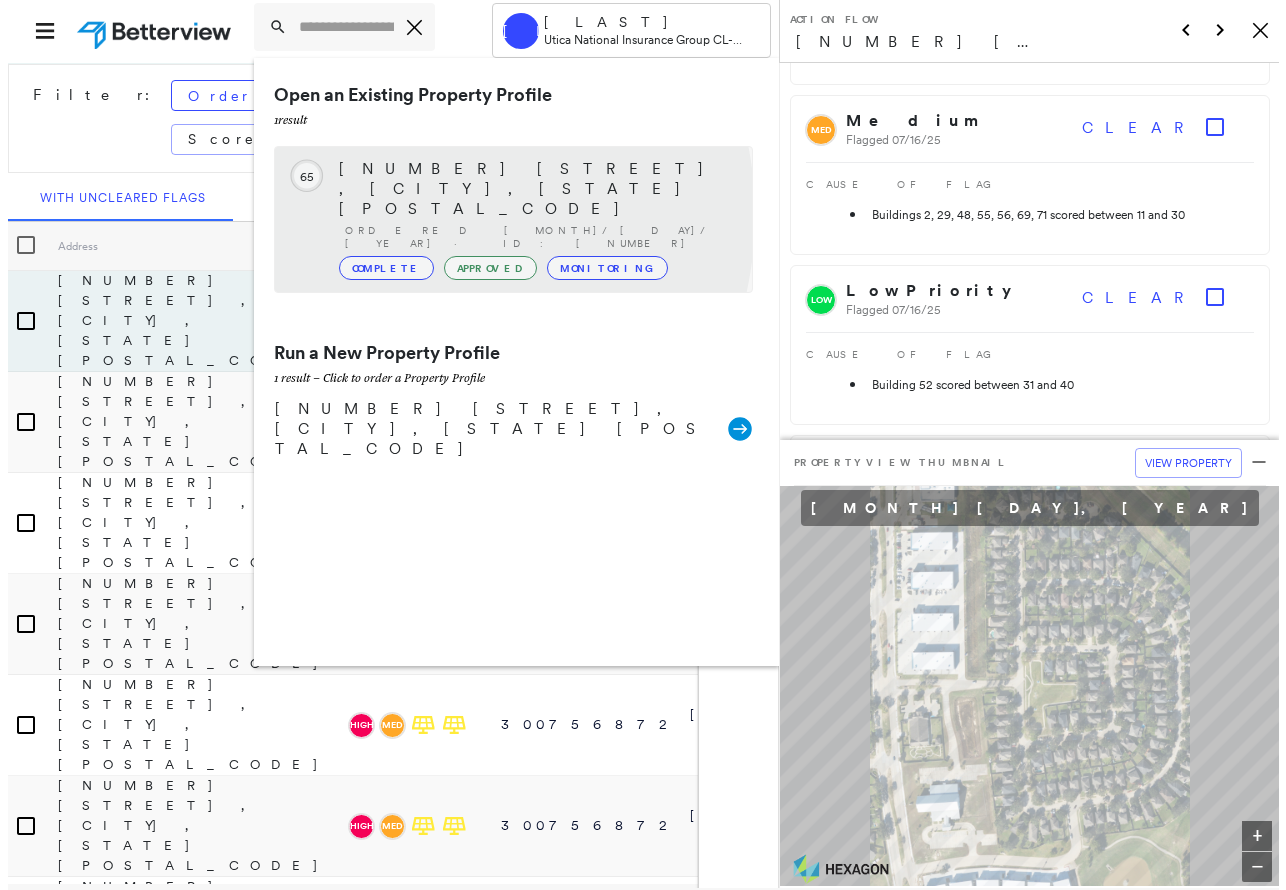 scroll, scrollTop: 0, scrollLeft: 0, axis: both 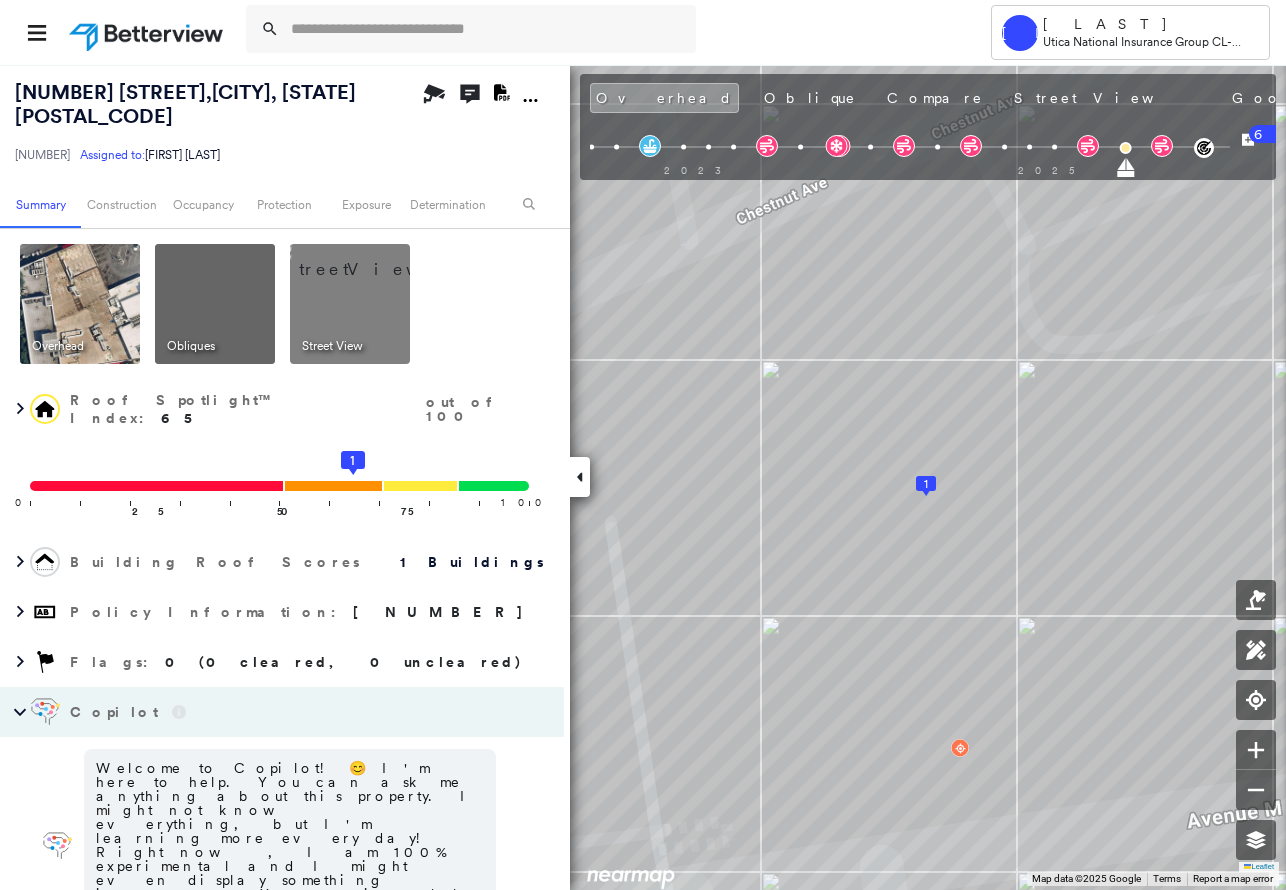 click 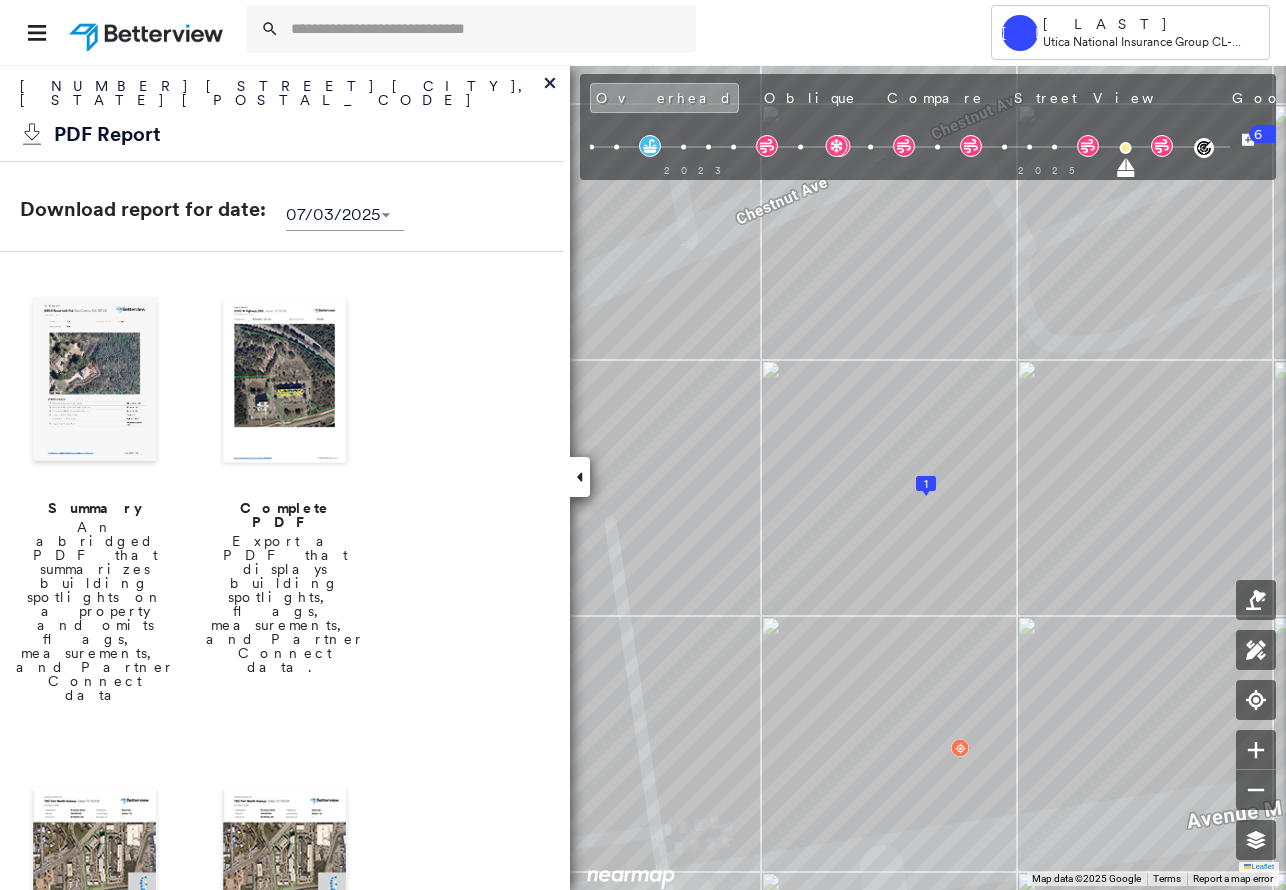 click on "Complete PDF" at bounding box center [285, 515] 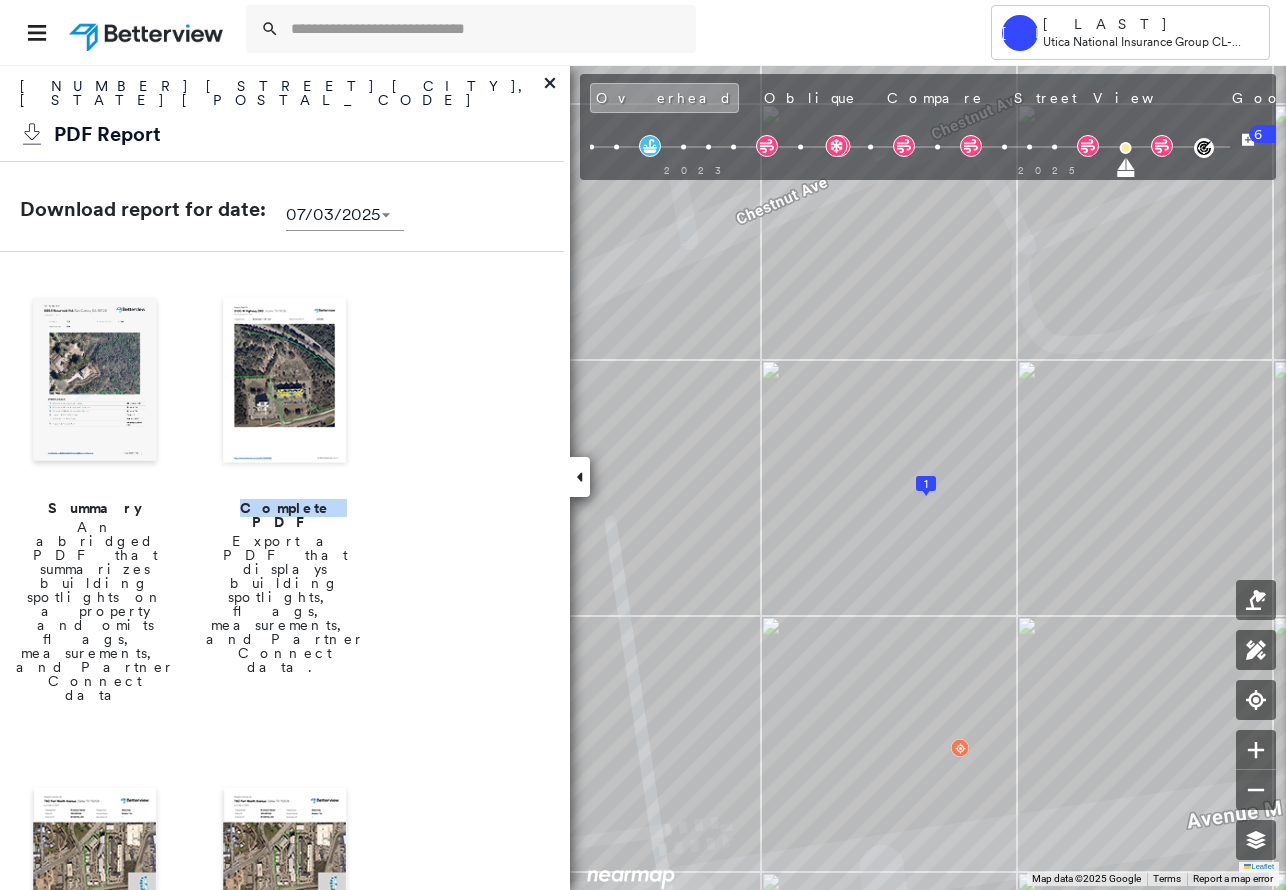 click on "Complete PDF" at bounding box center [285, 515] 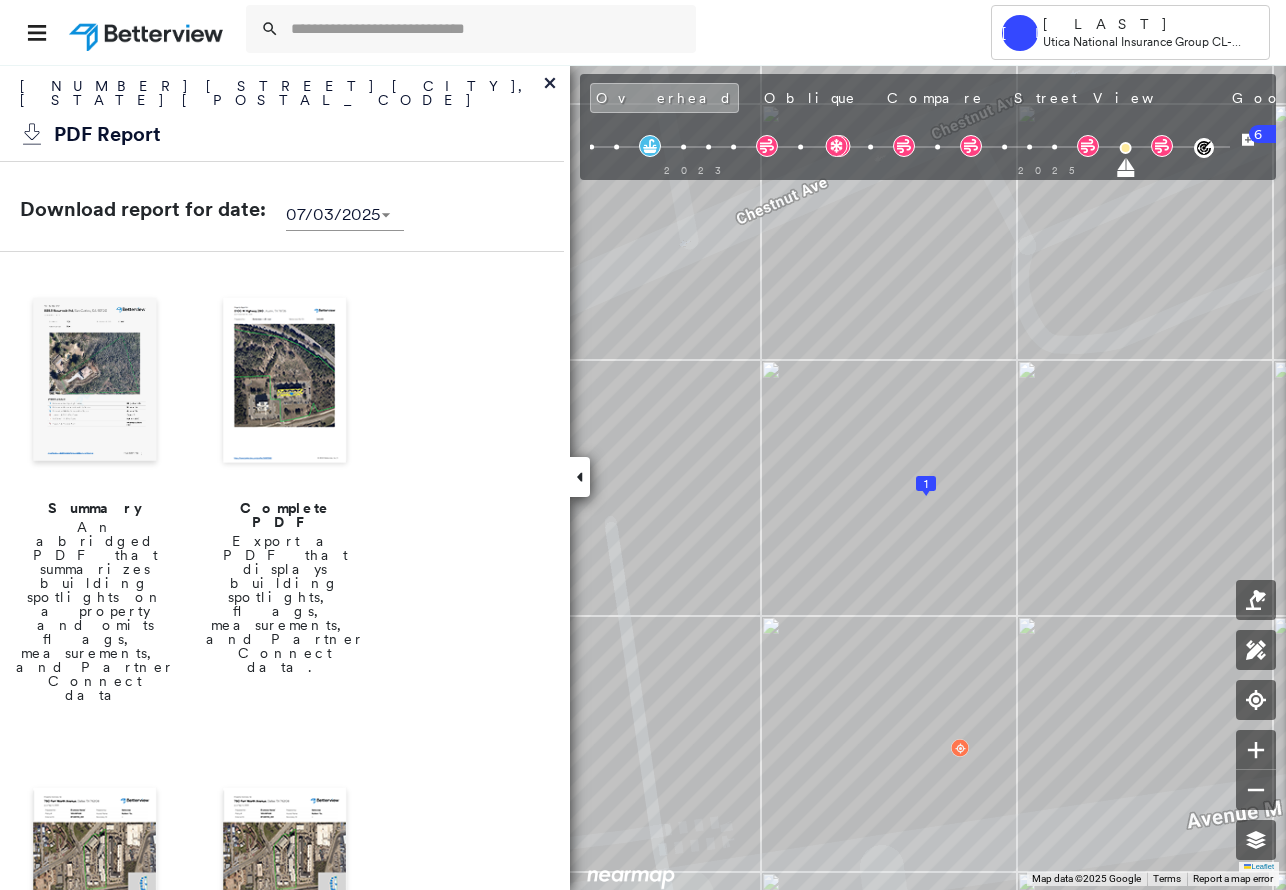click at bounding box center [590, 32] 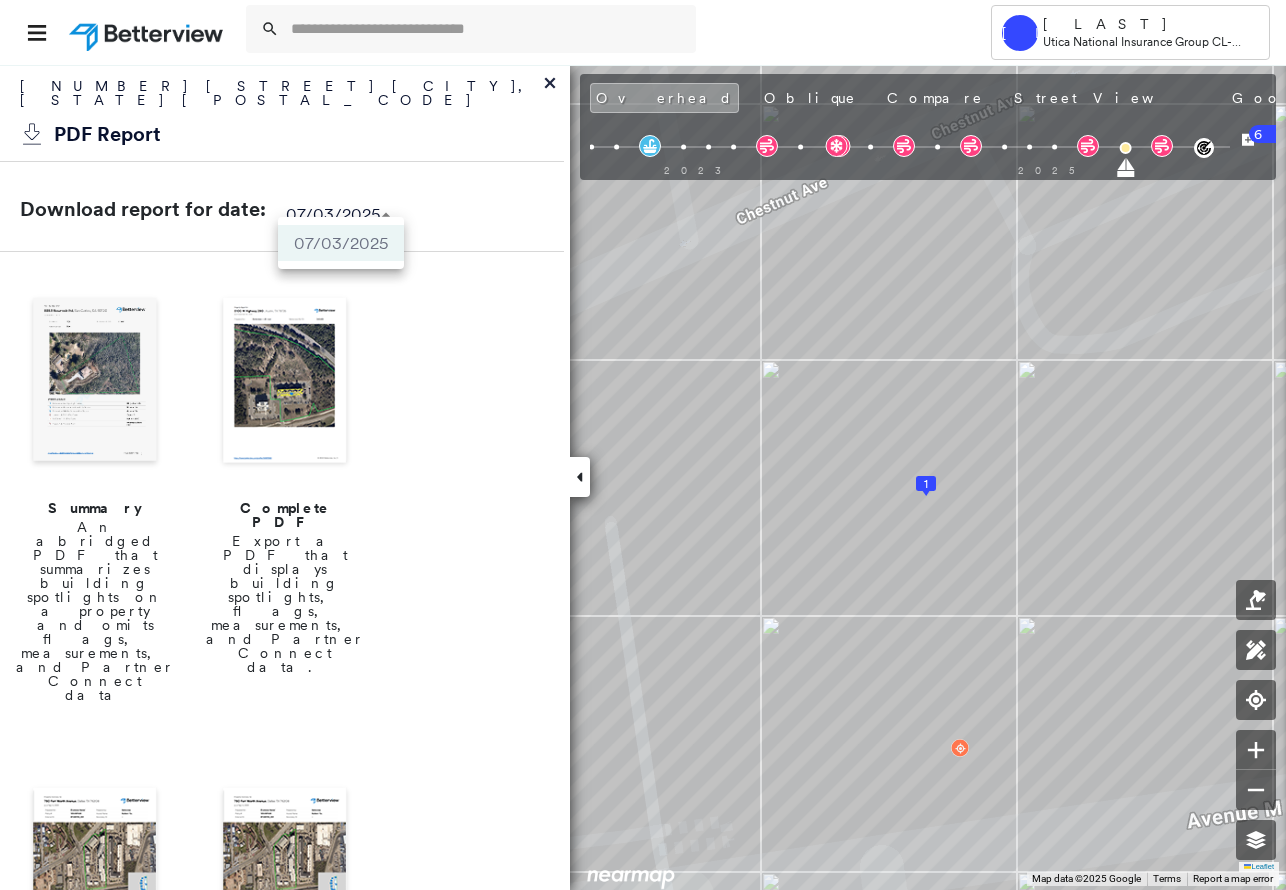 click on "Tower MF [LAST] [LAST] [COMPANY] [LINE] - [LINE] [NUMBER] [STREET] , [CITY], [STATE] [POSTAL_CODE] [NUMBER] Assigned to: [FIRST] [LAST] Assigned to: [FIRST] [LAST] [NUMBER] Assigned to: [FIRST] [LAST] Open Comments Download PDF Report Summary Construction Occupancy Protection Exposure Determination Overhead Obliques Street View Roof Spotlight™ Index : [NUMBER] out of [NUMBER] [NUMBER] [NUMBER] [NUMBER] [NUMBER] [NUMBER] Building Roof Scores 1 Buildings Policy Information : [NUMBER] Flags : [NUMBER] ([NUMBER] cleared, [NUMBER] uncleared) Copilot Welcome to Copilot! 😊
I'm here to help. You can ask me anything about this property. I might not know everything, but I'm learning more every day! Right now, I am [NUMBER]% experimental and I might even display something inaccurate. Your questions help me to learn and your understanding helps me to grow! * ​ Construction Roof Spotlights : Active Ponding, Ponding, Staining, Overhang Property Features Roof Size & Shape : 1 building - Flat | Modified Bitumen Occupancy Place Detail Protection Exposure" at bounding box center [643, 445] 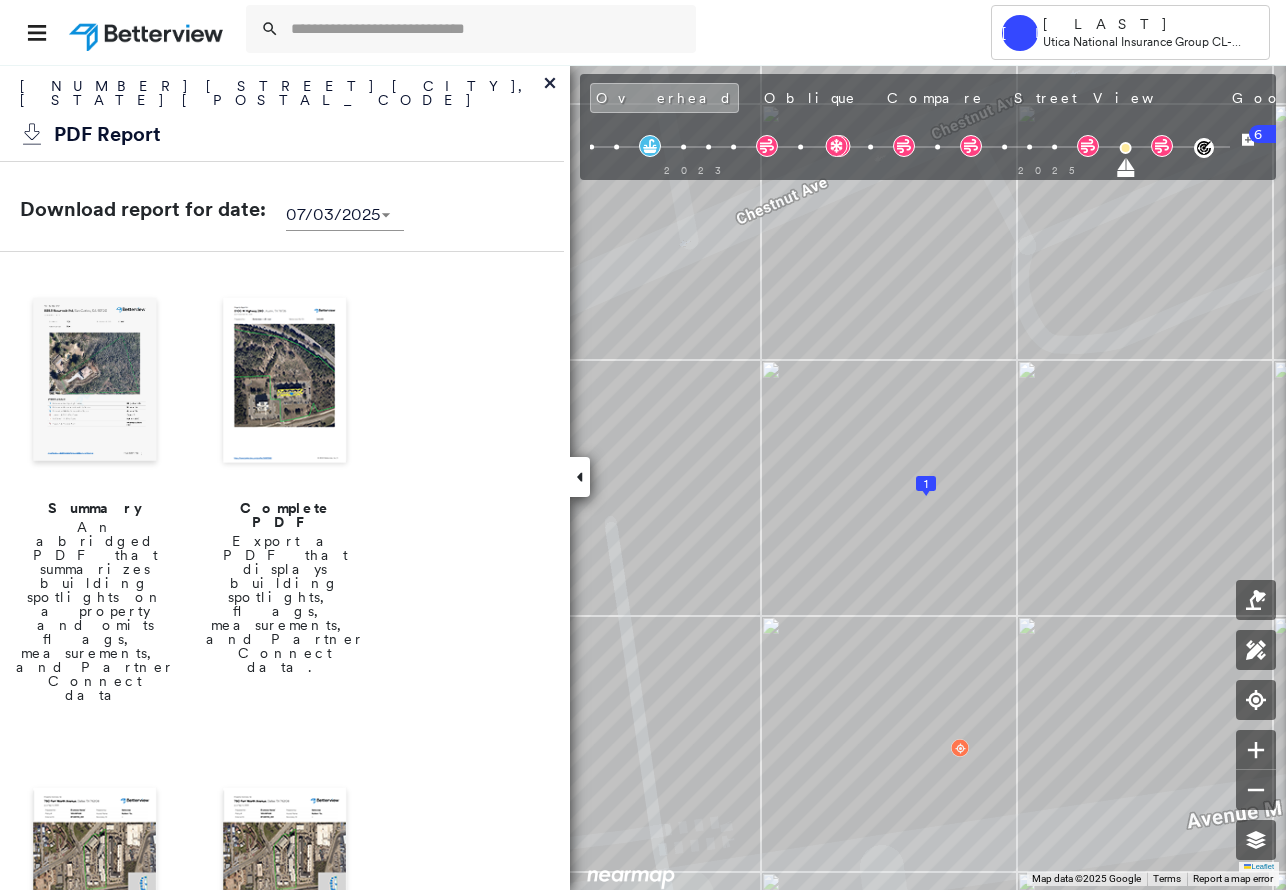 click on "PDF Report" at bounding box center [107, 134] 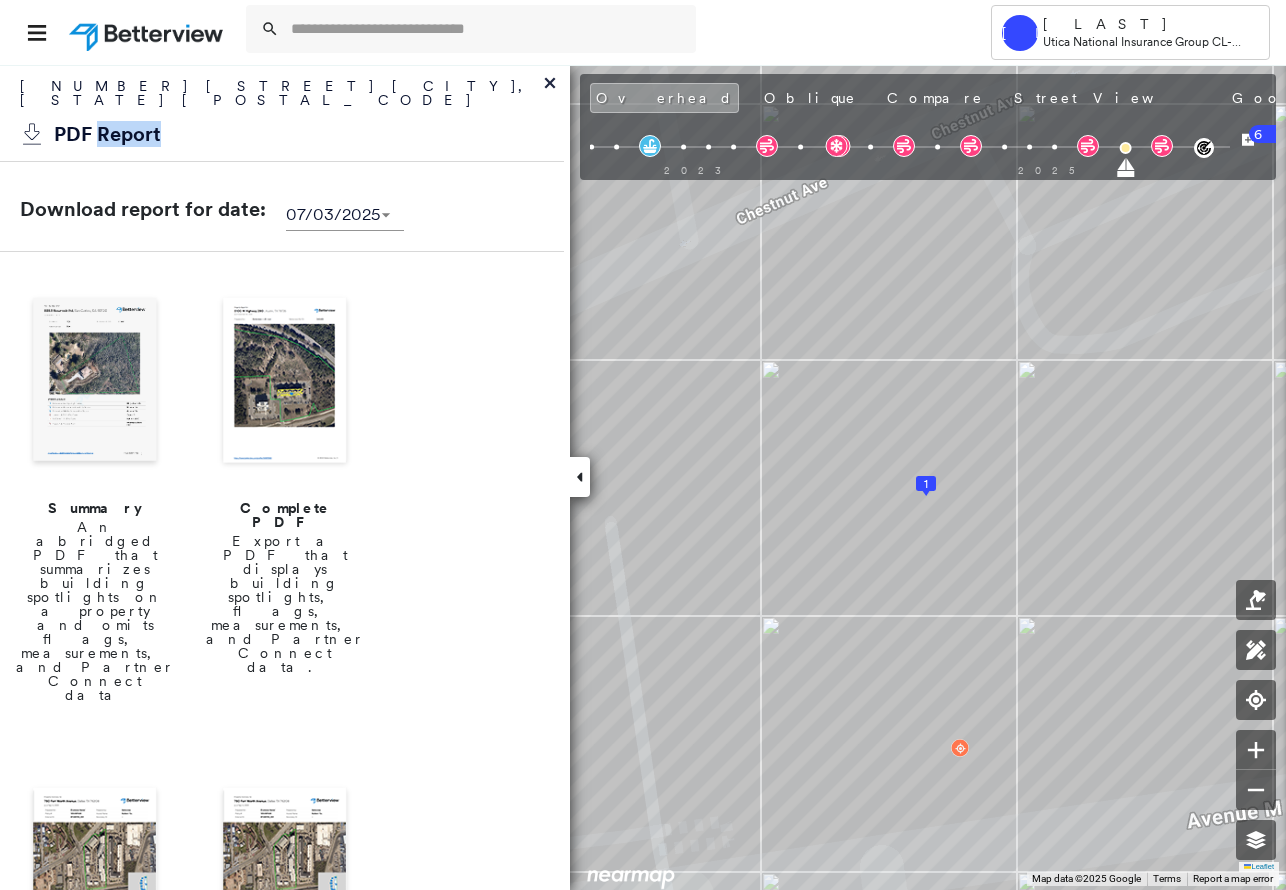click on "PDF Report" at bounding box center (107, 134) 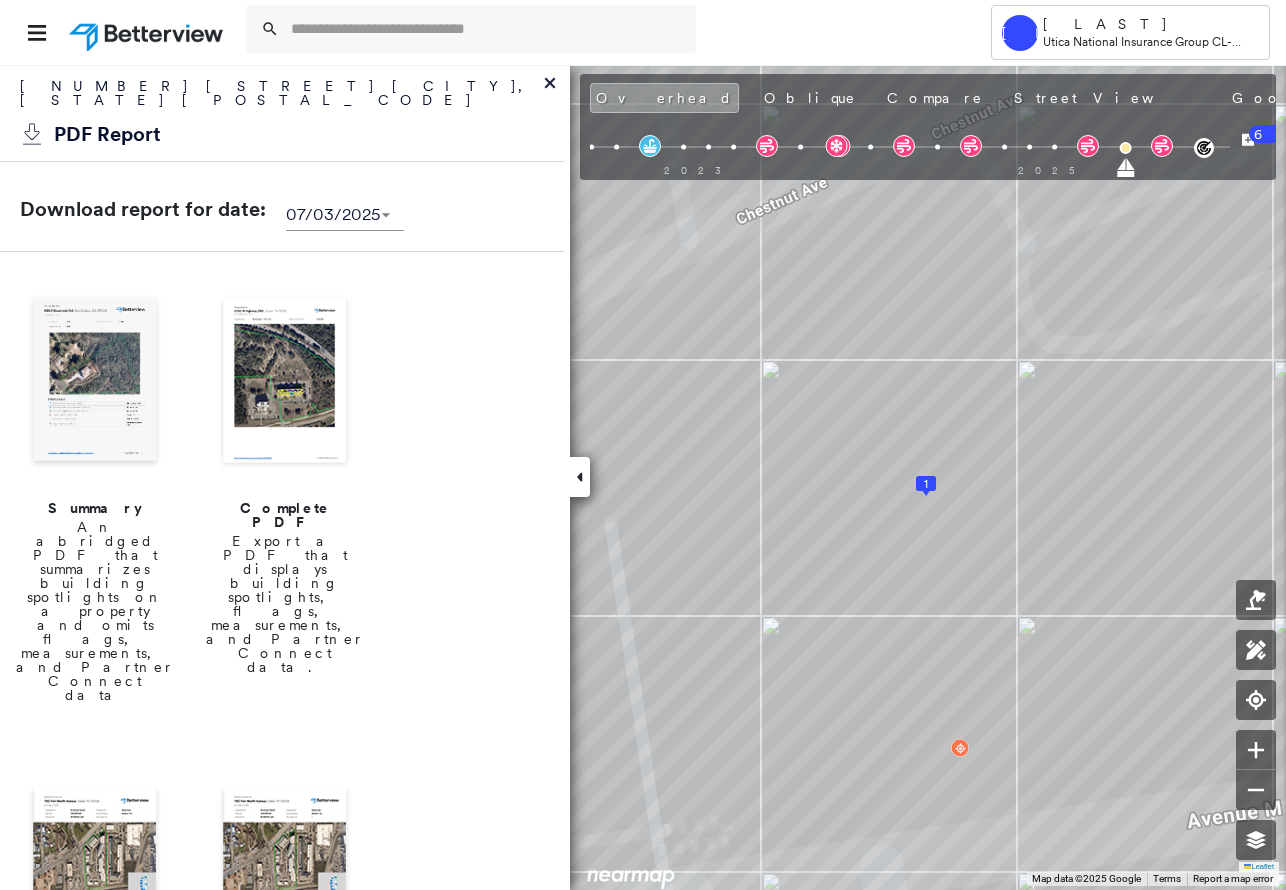 drag, startPoint x: 137, startPoint y: 119, endPoint x: 34, endPoint y: 120, distance: 103.00485 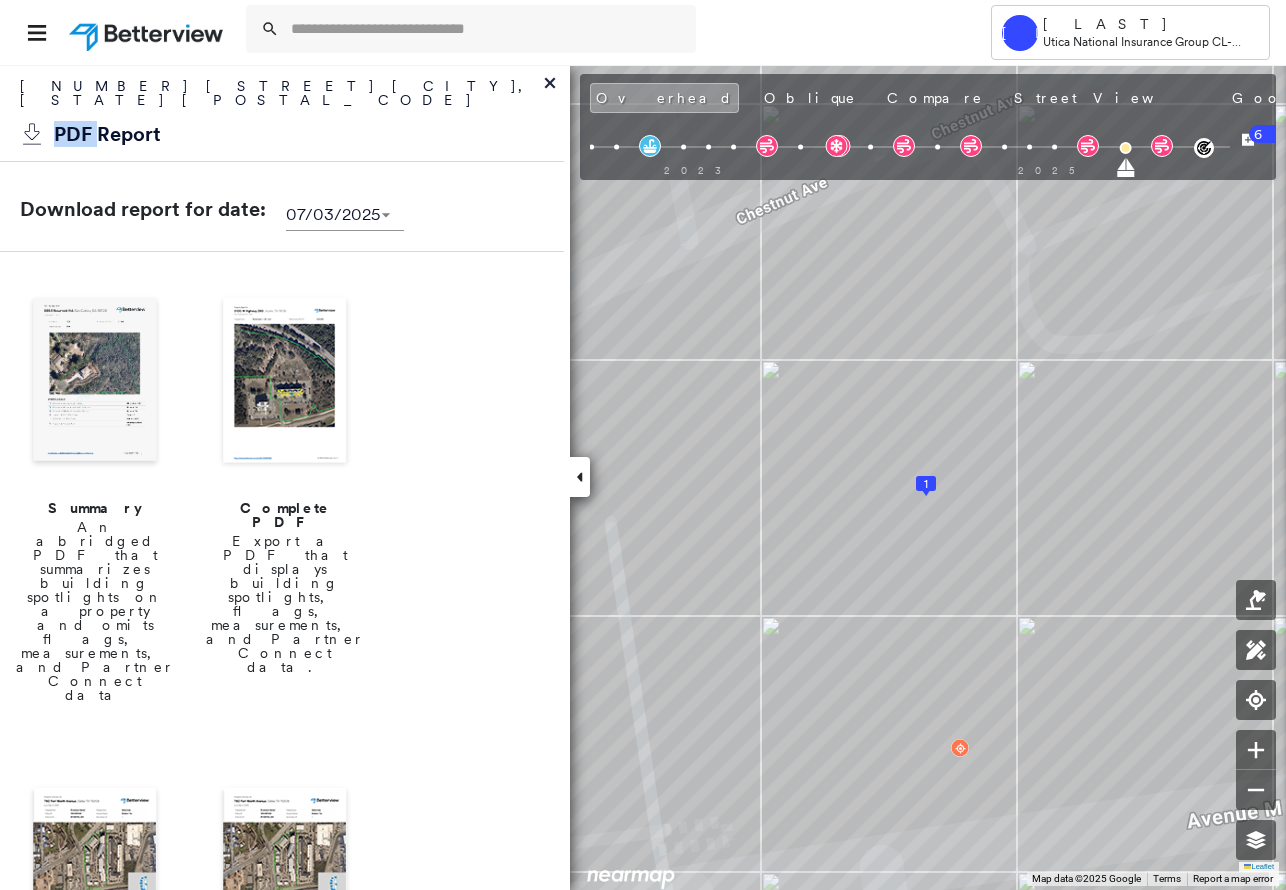 click 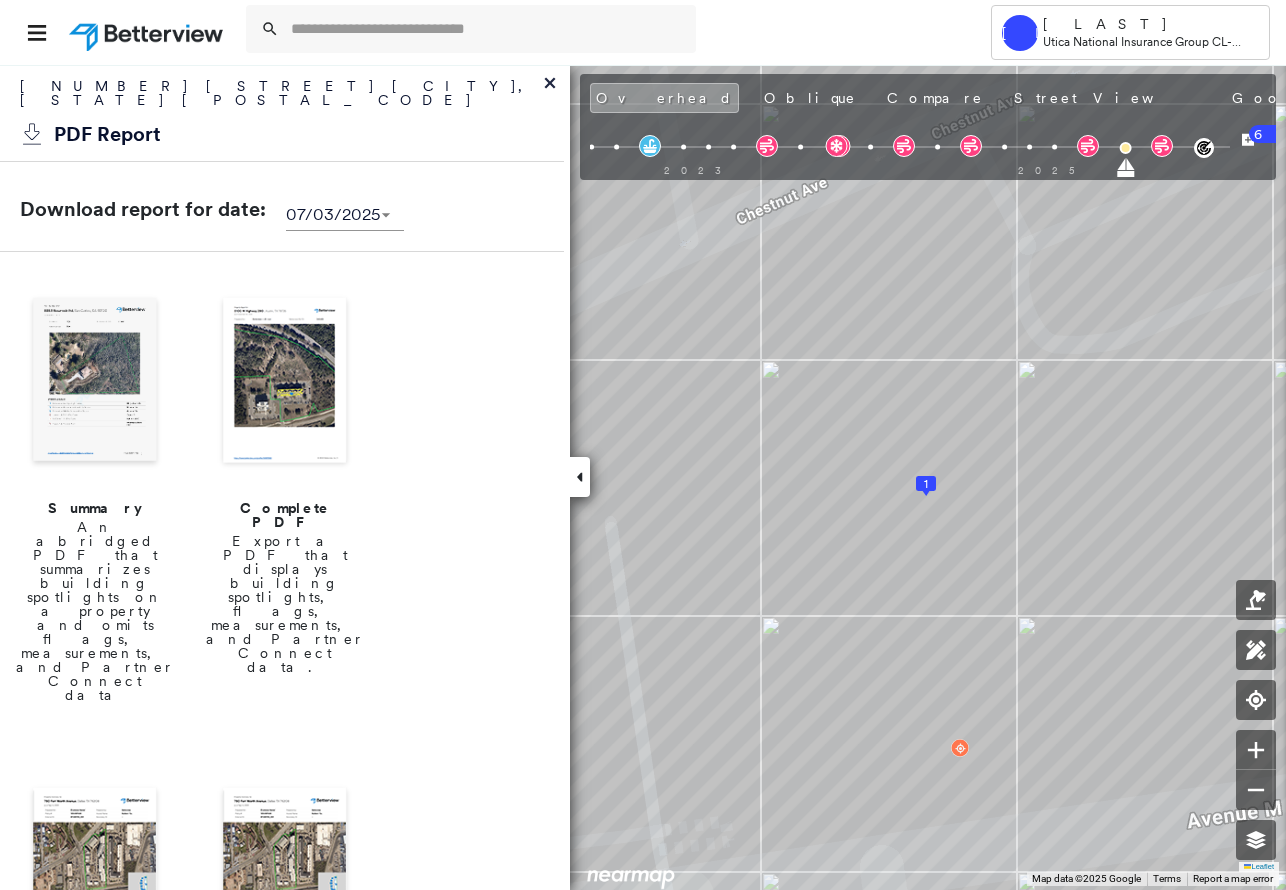 click 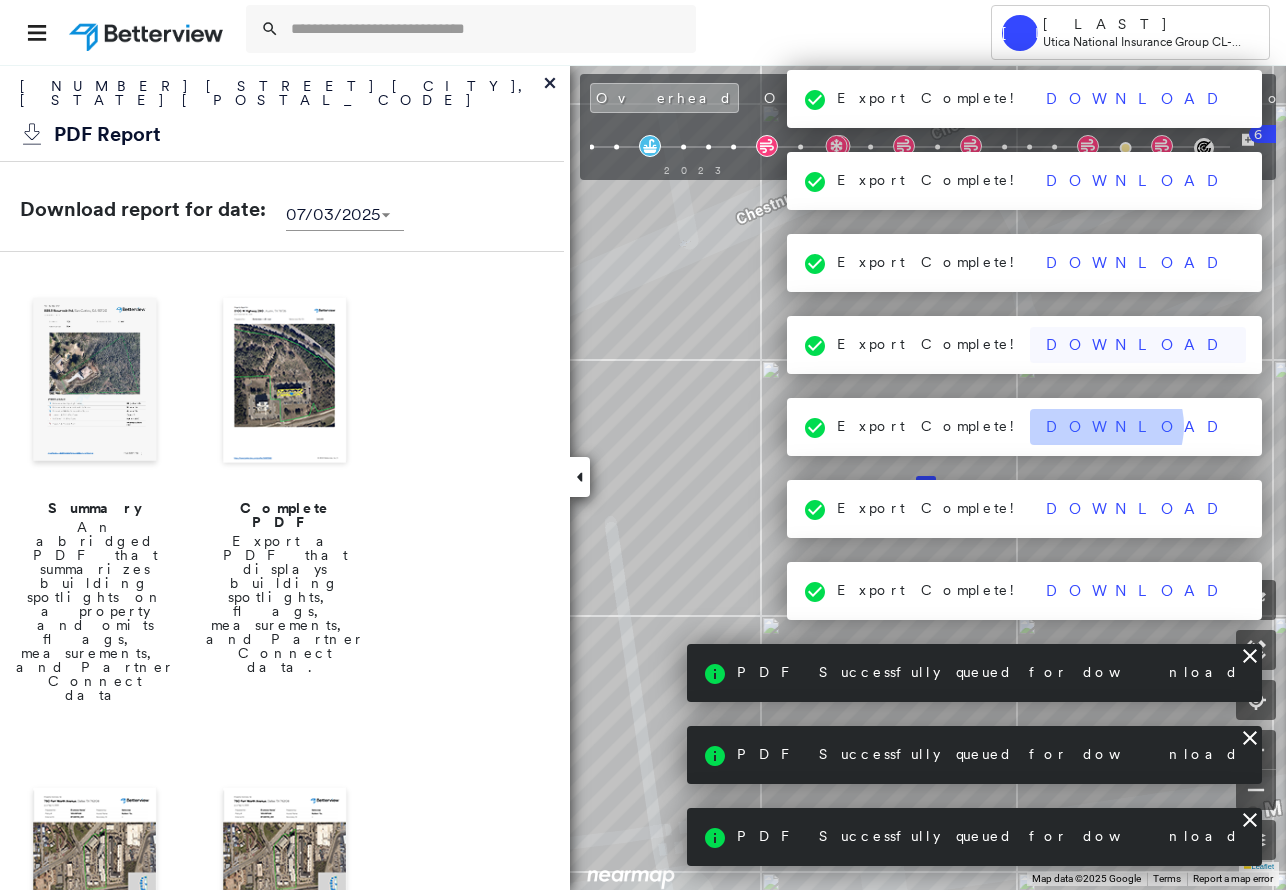 click on "Download" at bounding box center [1138, 427] 